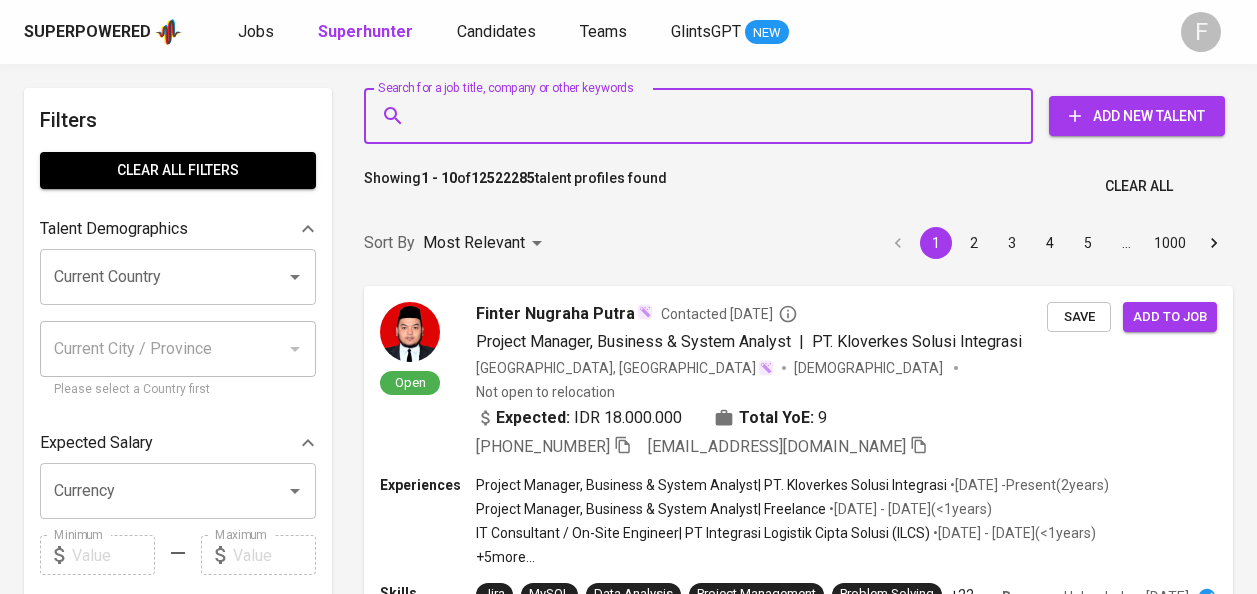 click on "Search for a job title, company or other keywords" at bounding box center [703, 116] 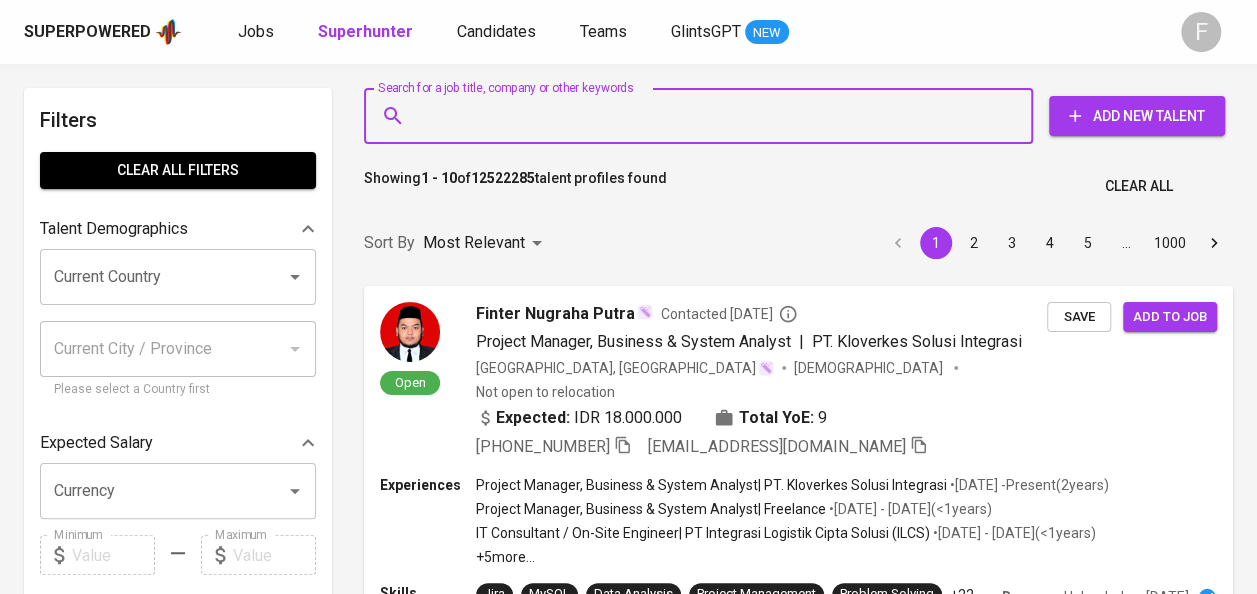 type on "[EMAIL_ADDRESS][DOMAIN_NAME]" 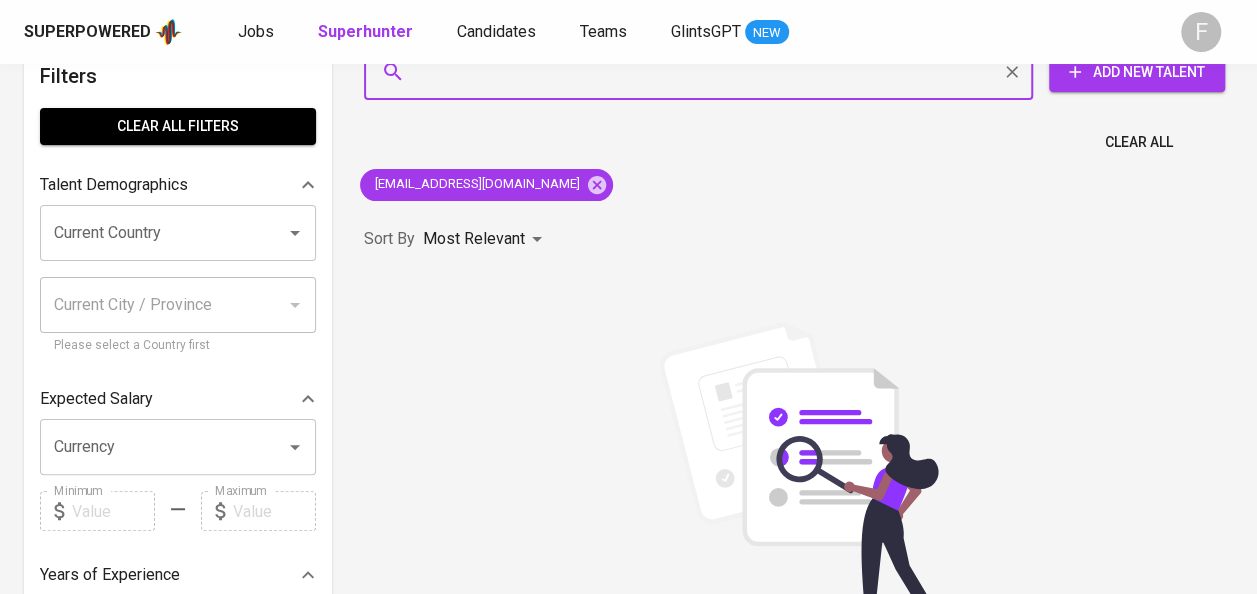 scroll, scrollTop: 43, scrollLeft: 0, axis: vertical 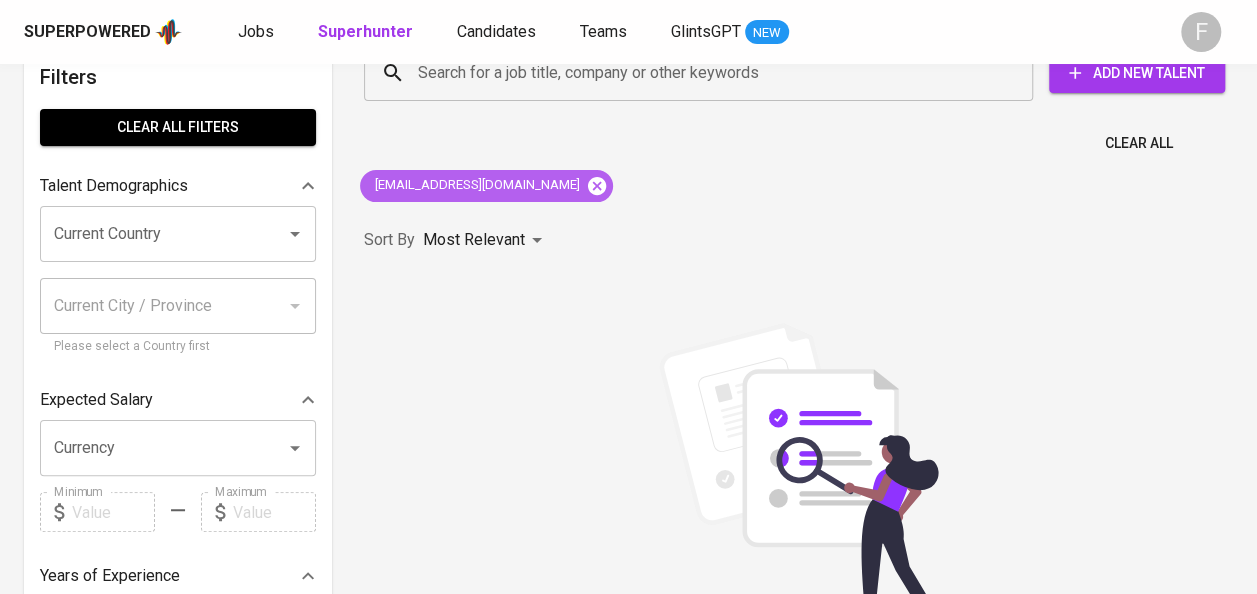 click 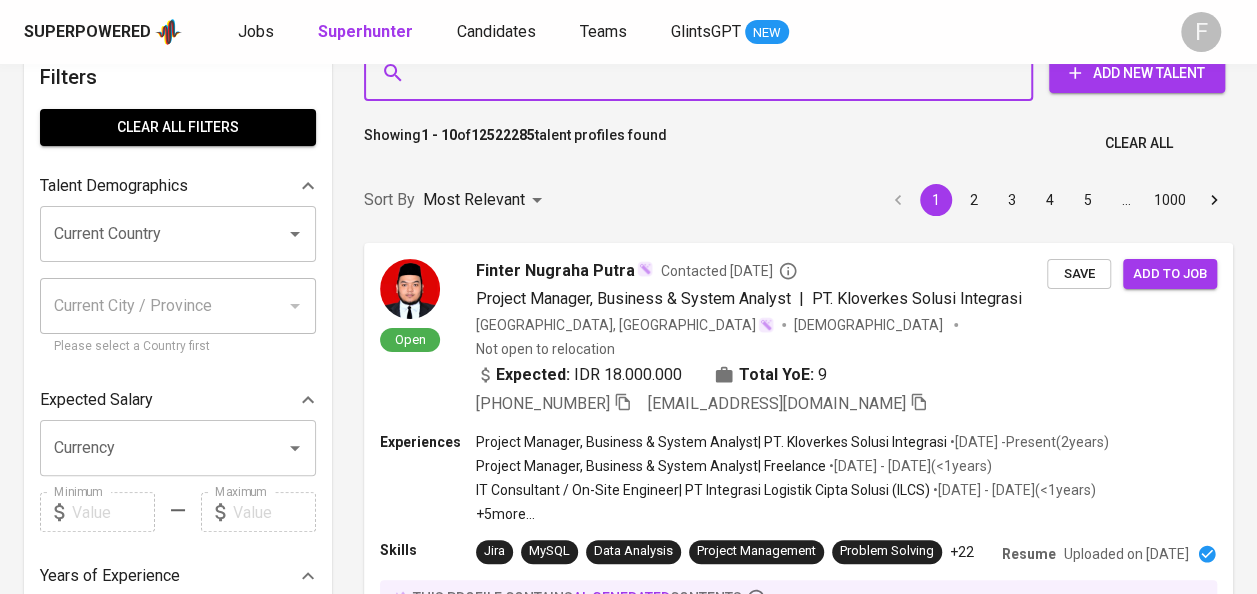 click on "Search for a job title, company or other keywords" at bounding box center (703, 73) 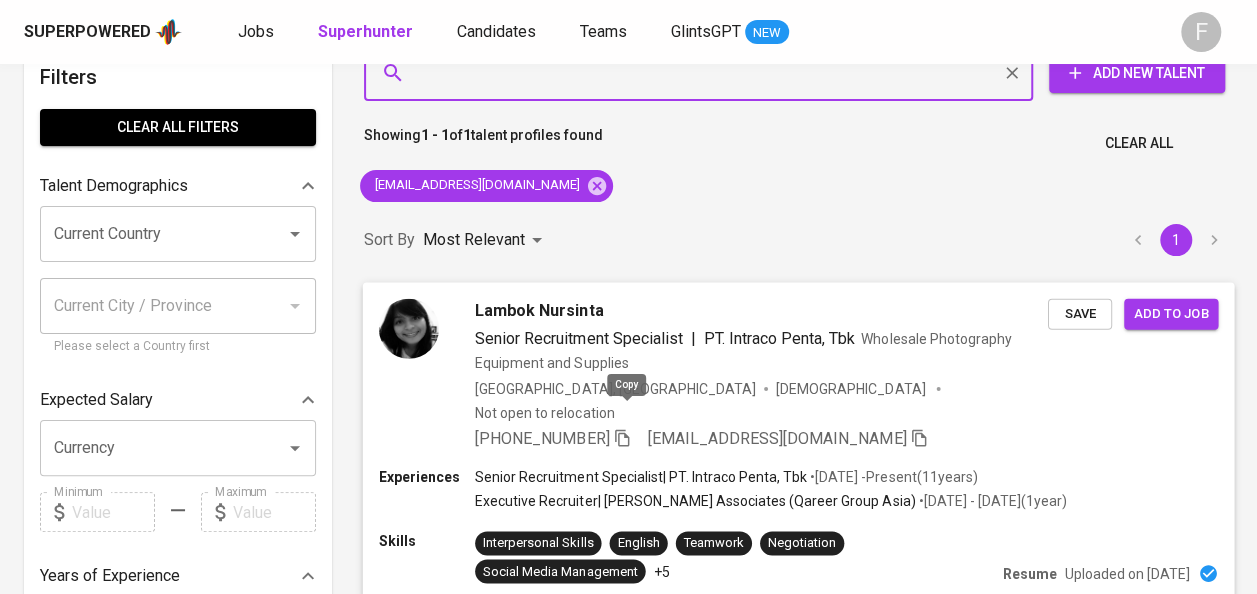 click 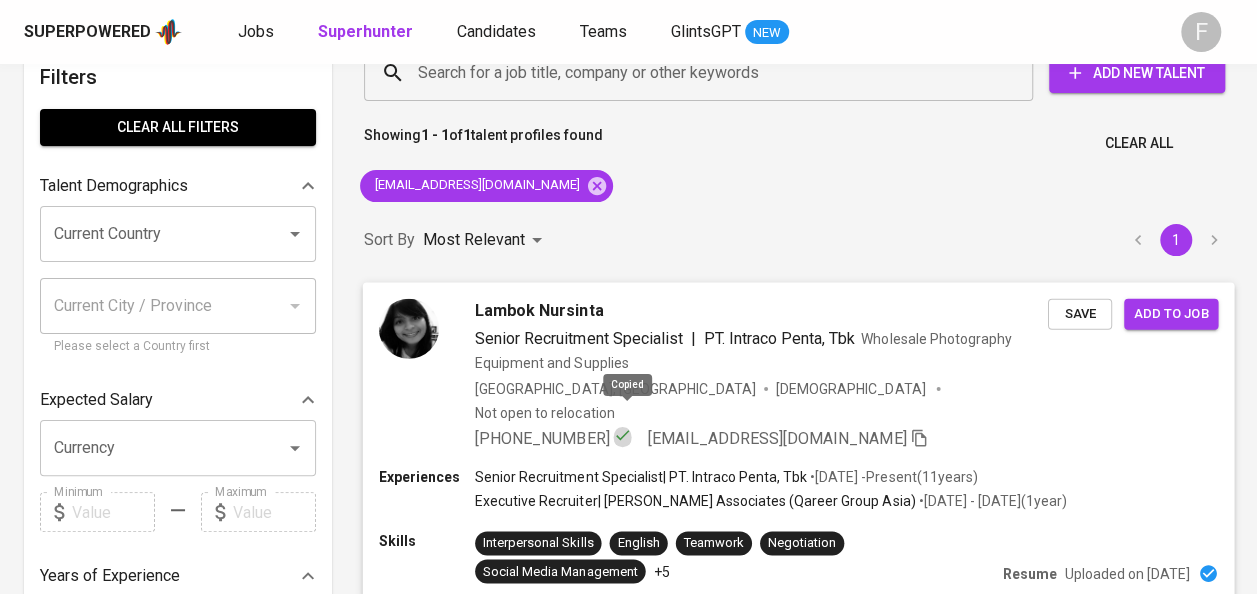 click 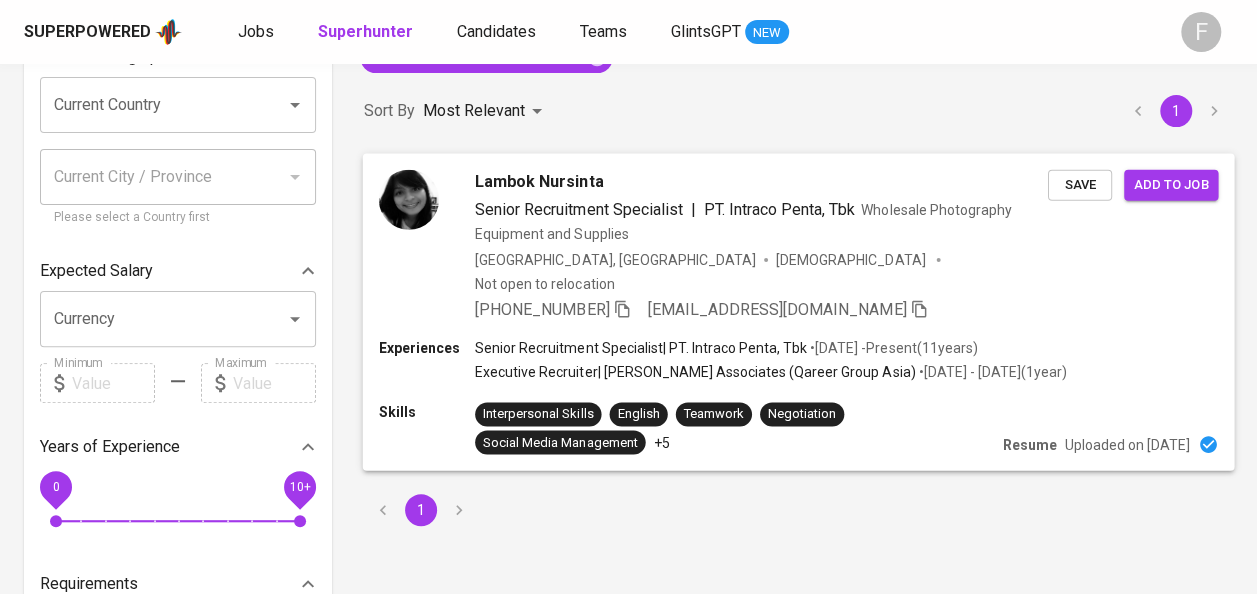 scroll, scrollTop: 173, scrollLeft: 0, axis: vertical 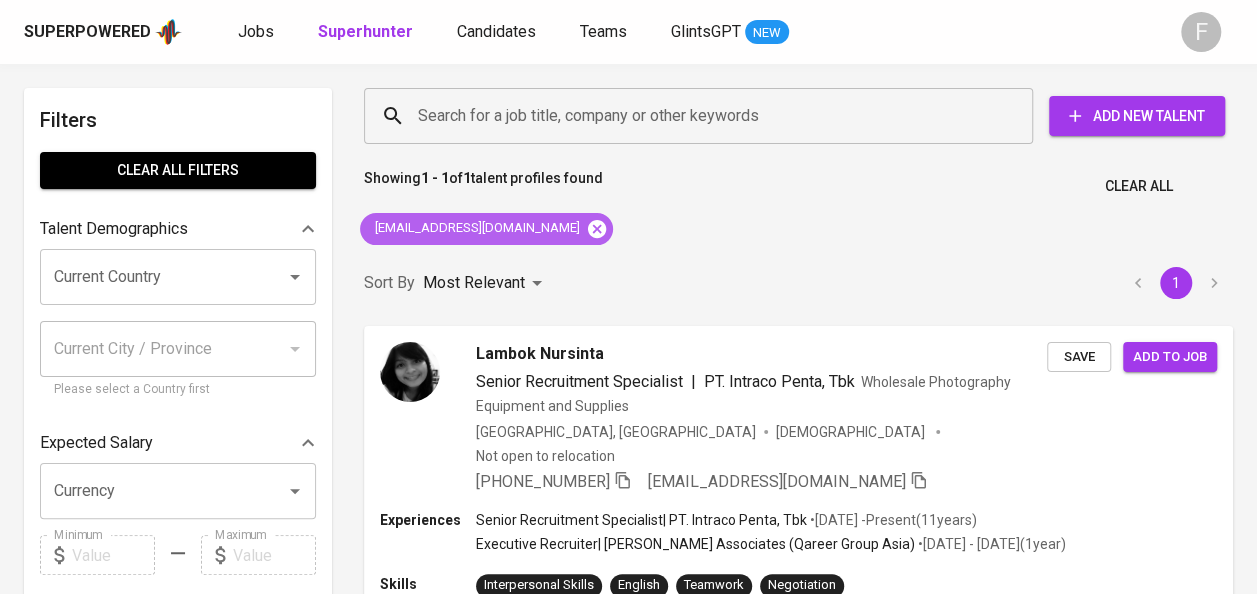 click 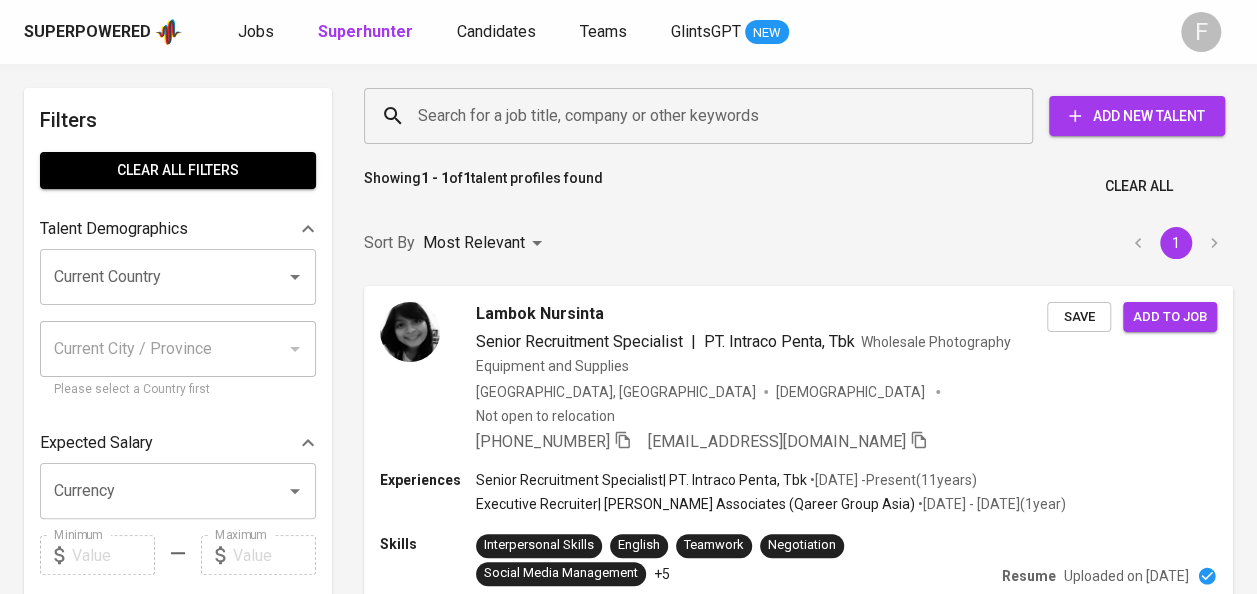 click on "Search for a job title, company or other keywords" at bounding box center [703, 116] 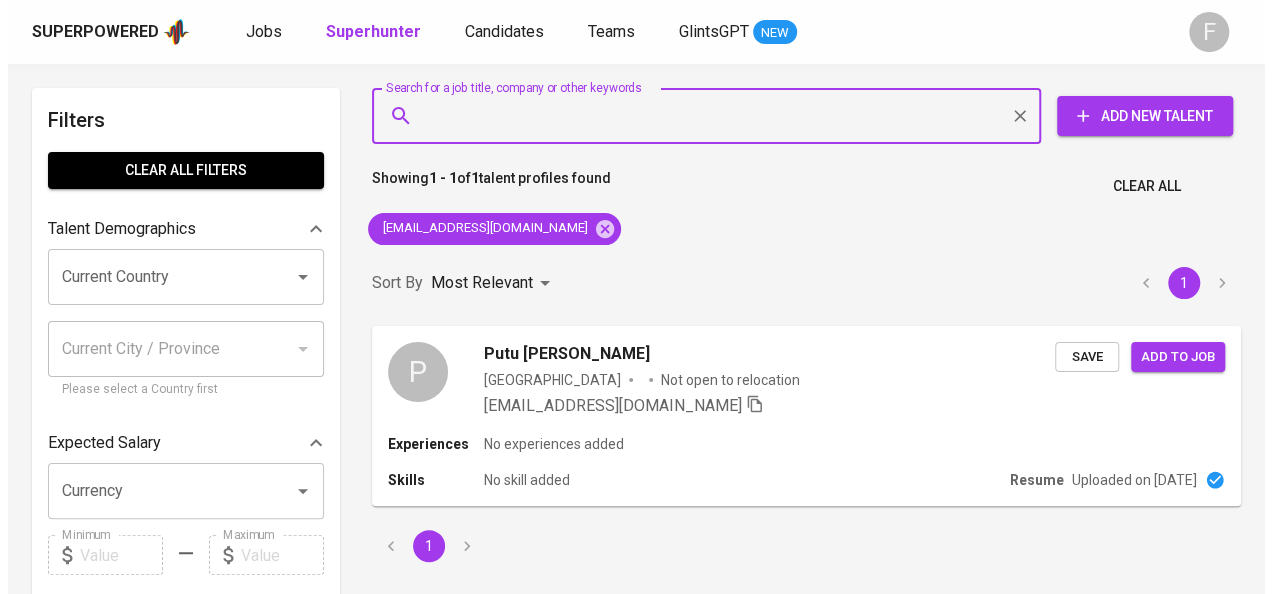 scroll, scrollTop: 14, scrollLeft: 0, axis: vertical 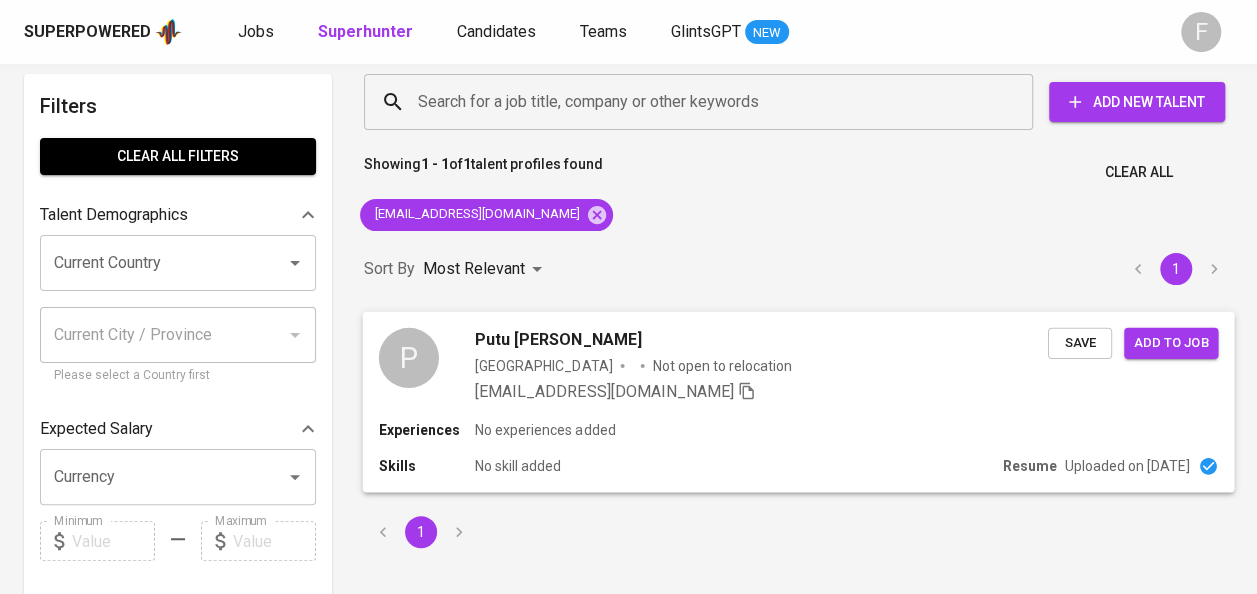 click on "Not open to relocation" at bounding box center (722, 365) 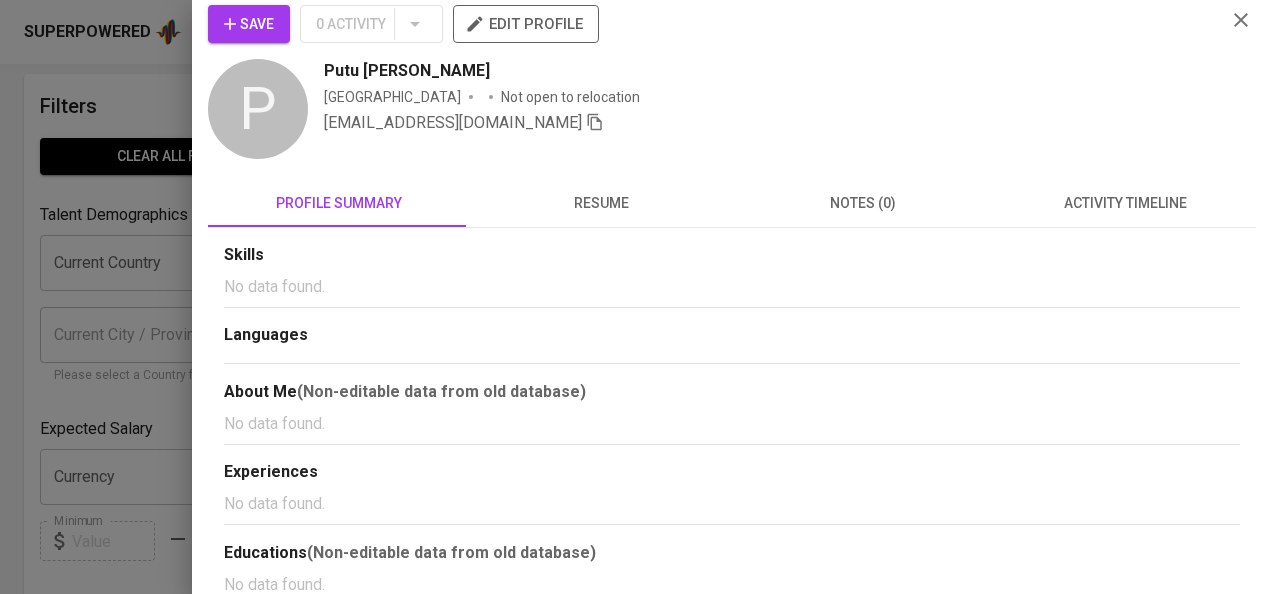 scroll, scrollTop: 0, scrollLeft: 0, axis: both 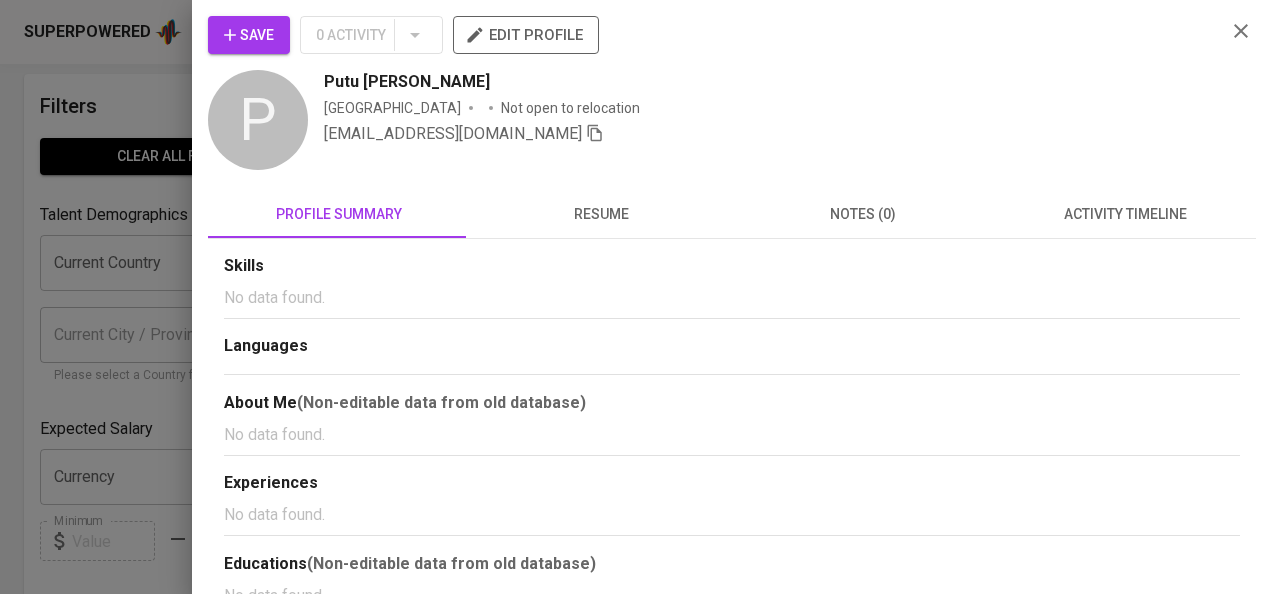 click on "Skills No data found. Languages About Me  (Non-editable data from old database) No data found. Experiences No data found. Educations  (Non-editable data from old database) No data found." at bounding box center (732, 428) 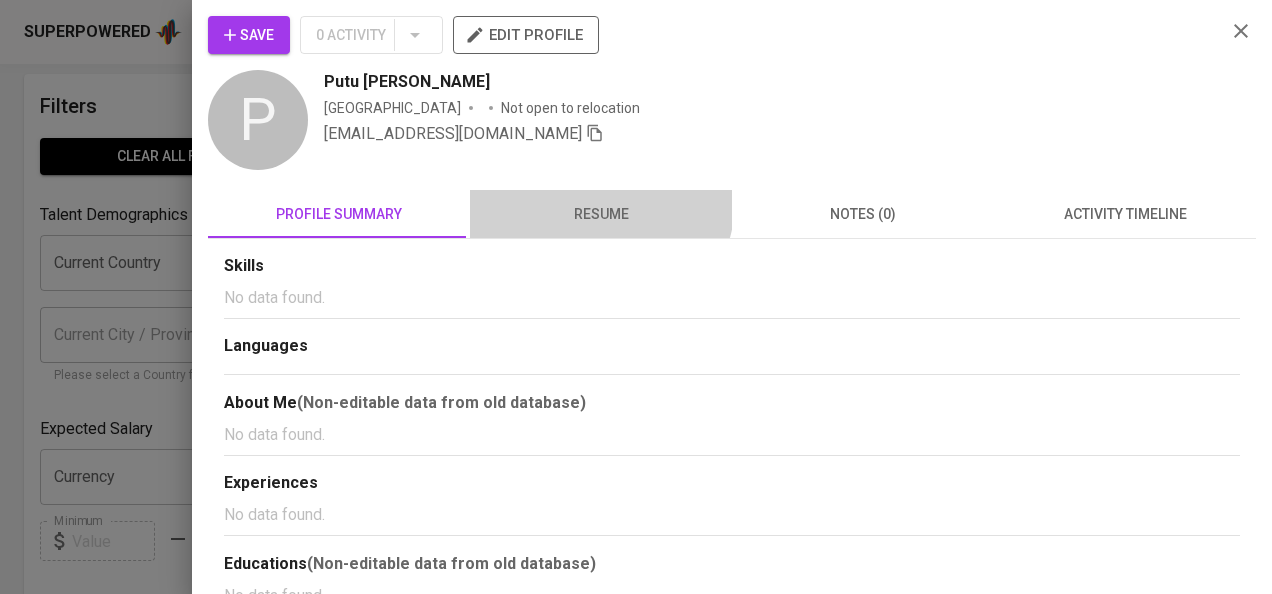 click on "resume" at bounding box center [601, 214] 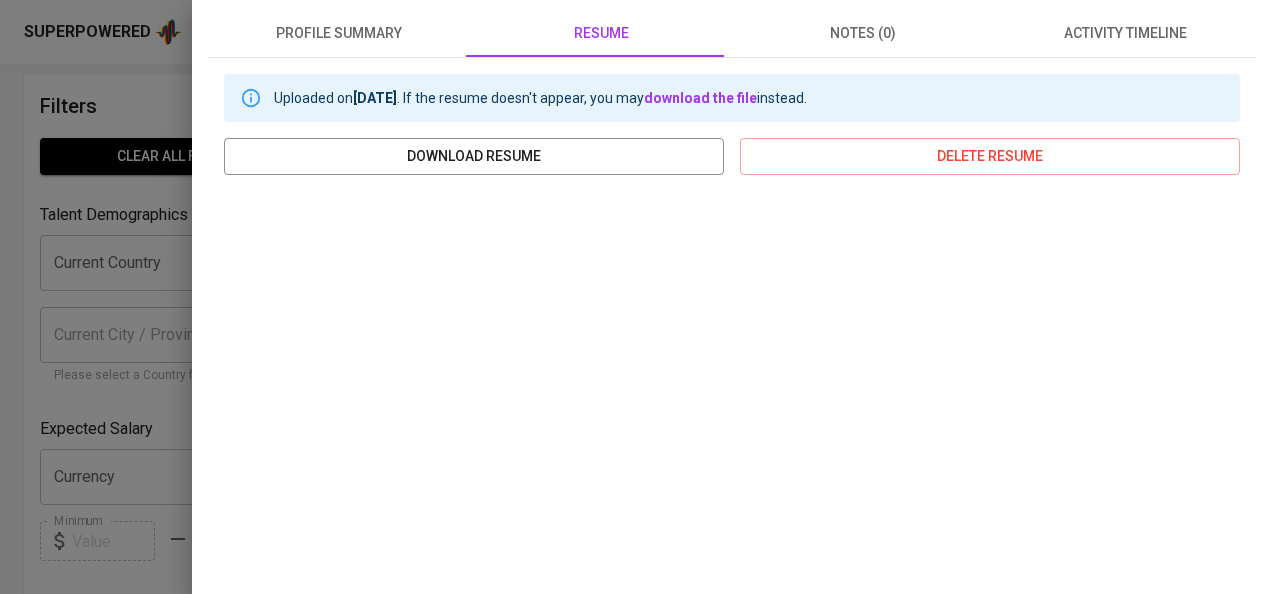 scroll, scrollTop: 182, scrollLeft: 0, axis: vertical 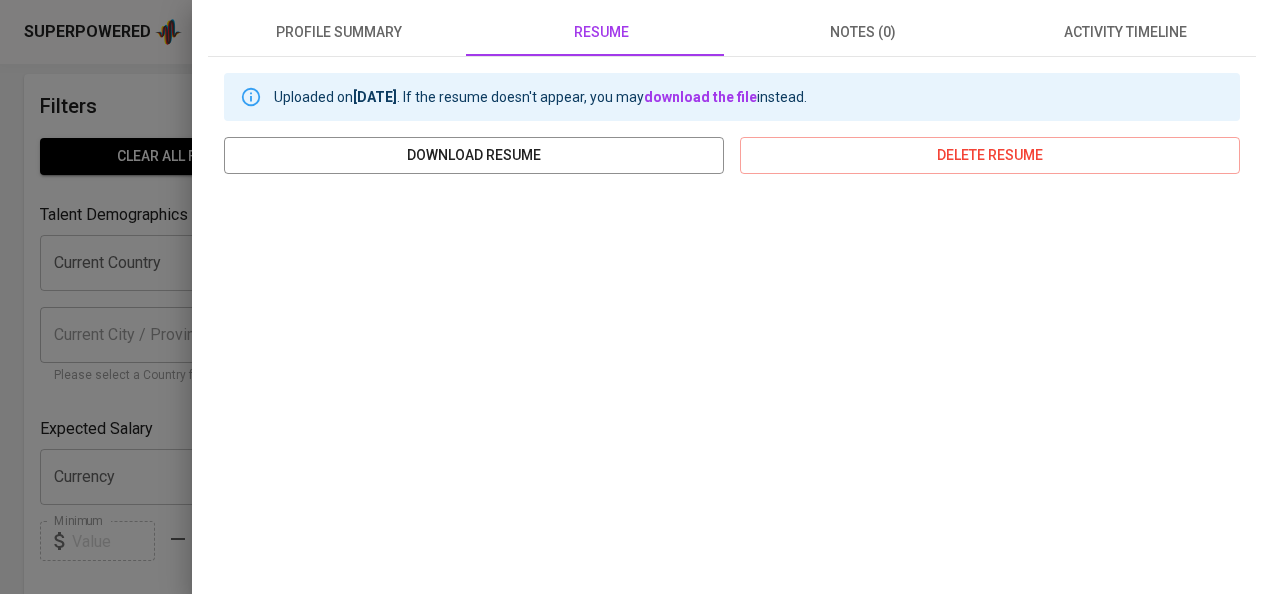 click on "Superpowered Jobs   Superhunter   Candidates   Teams   GlintsGPT   NEW F Filters Clear All filters Talent Demographics Current Country Current Country Current City / Province Current City / Province Please select a Country first Expected Salary Currency Currency Minimum Minimum Maximum Maximum Years of Experience 0 10+ Requirements Languages Languages Roles Roles Skills Skills Industries Industries Exclude Contacted Talents (by you & other recruiters) clear [DATE] [DATE] [DATE] Talent Status Actively Looking Open to Opportunities Not Open to Opportunities Gender [DEMOGRAPHIC_DATA] [DEMOGRAPHIC_DATA] Talent Profile Contains Phone Number Resume Search for a job title, company or other keywords Search for a job title, company or other keywords Add New Talent Showing  1 - 1  of  1  talent profiles found Clear All   [EMAIL_ADDRESS][DOMAIN_NAME] Sort By Most Relevant MOST_RELEVANT 1 P Putu [PERSON_NAME] [GEOGRAPHIC_DATA] Not open to relocation [EMAIL_ADDRESS][DOMAIN_NAME]   Save Add to job Experiences No experiences added Skills Resume 1" at bounding box center [636, 892] 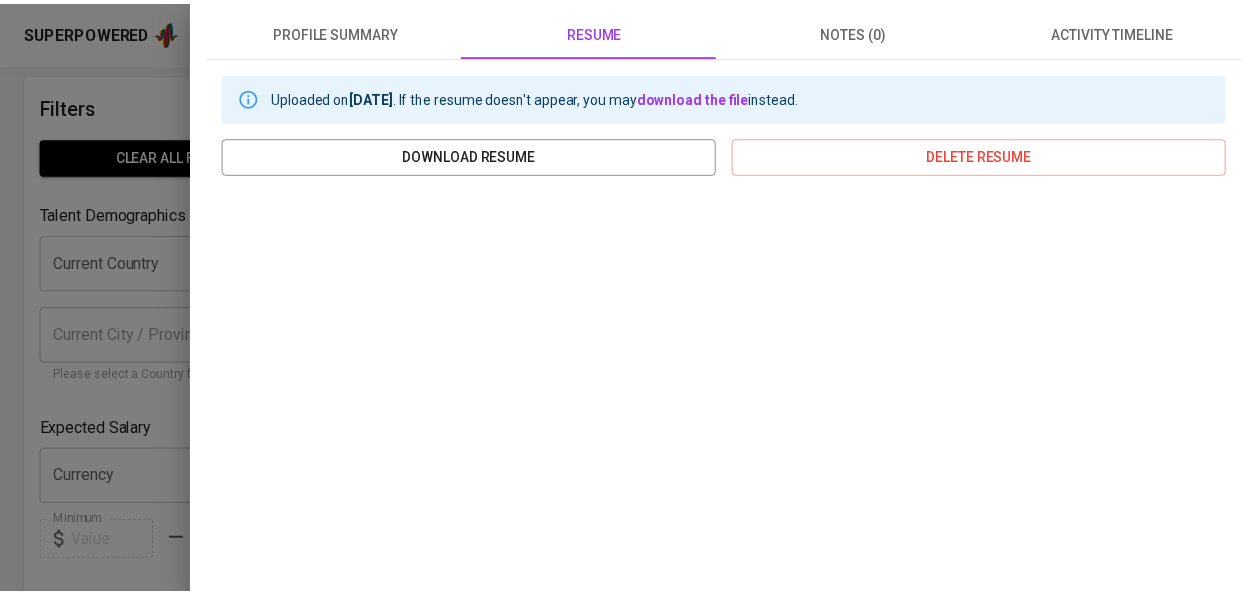 scroll, scrollTop: 0, scrollLeft: 0, axis: both 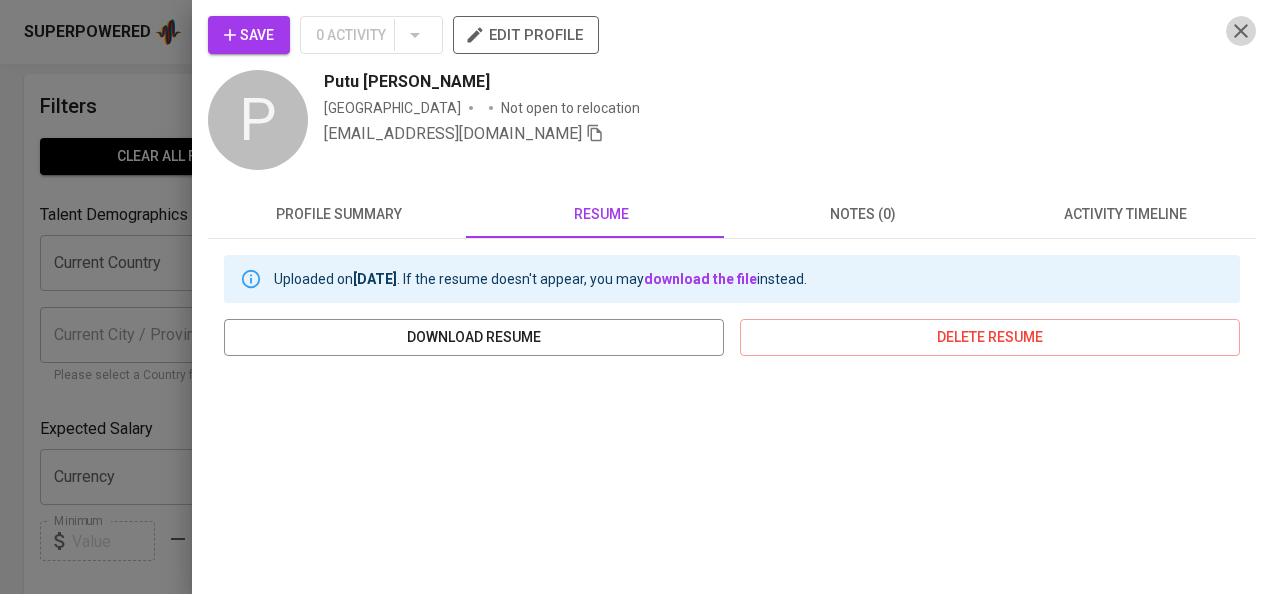 click 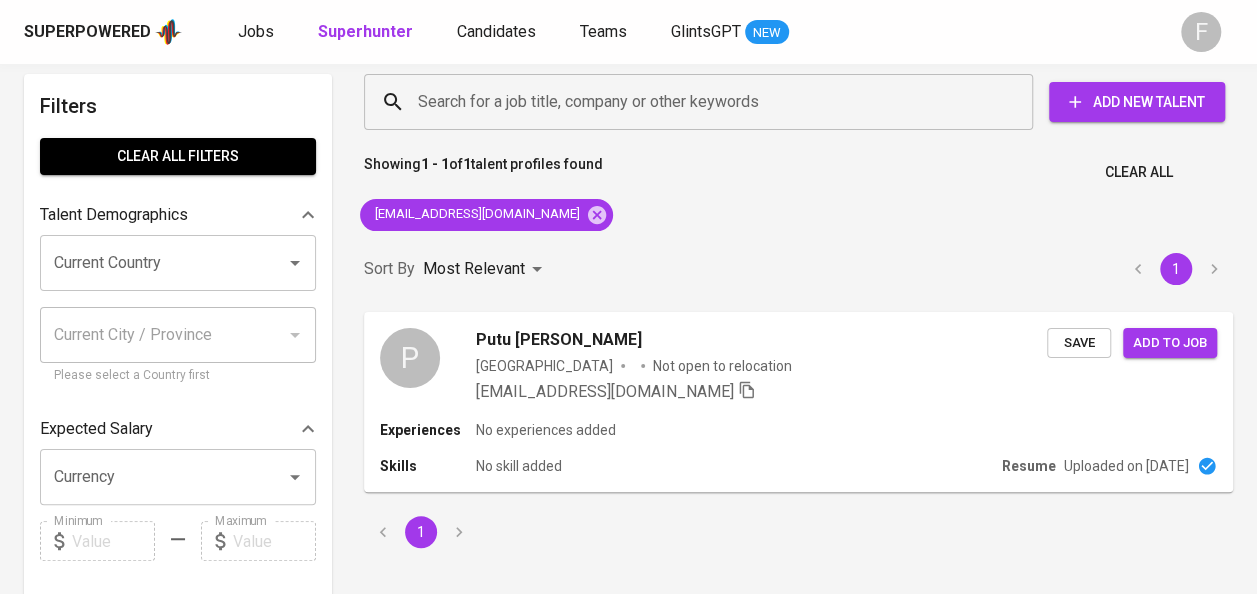scroll, scrollTop: 0, scrollLeft: 0, axis: both 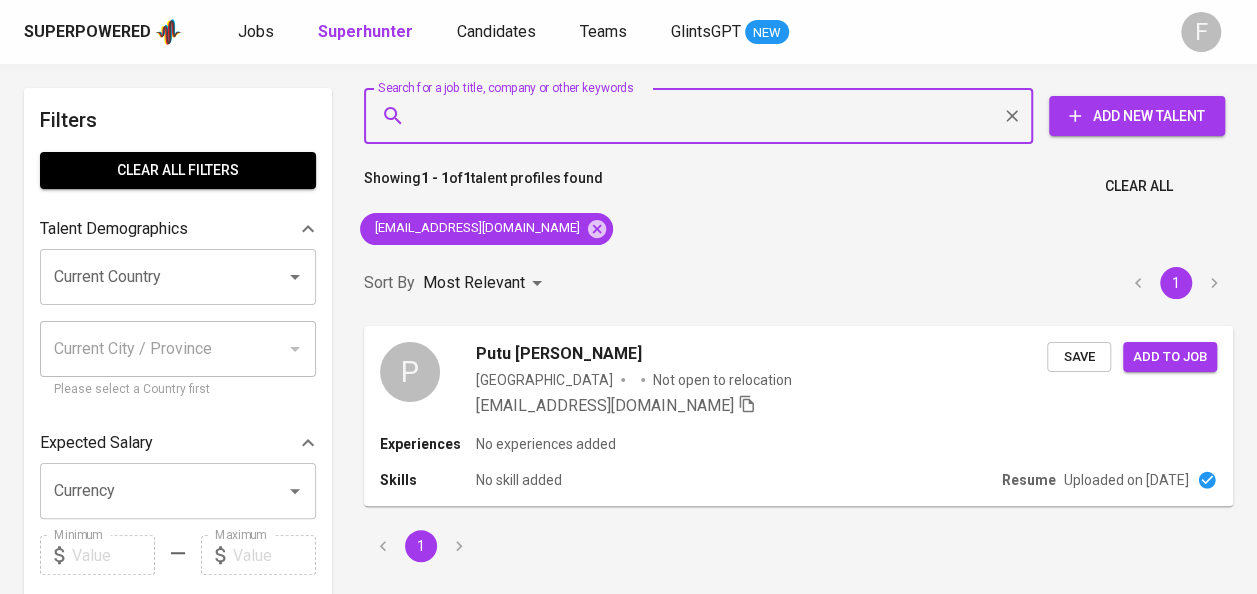 click on "Search for a job title, company or other keywords" at bounding box center [703, 116] 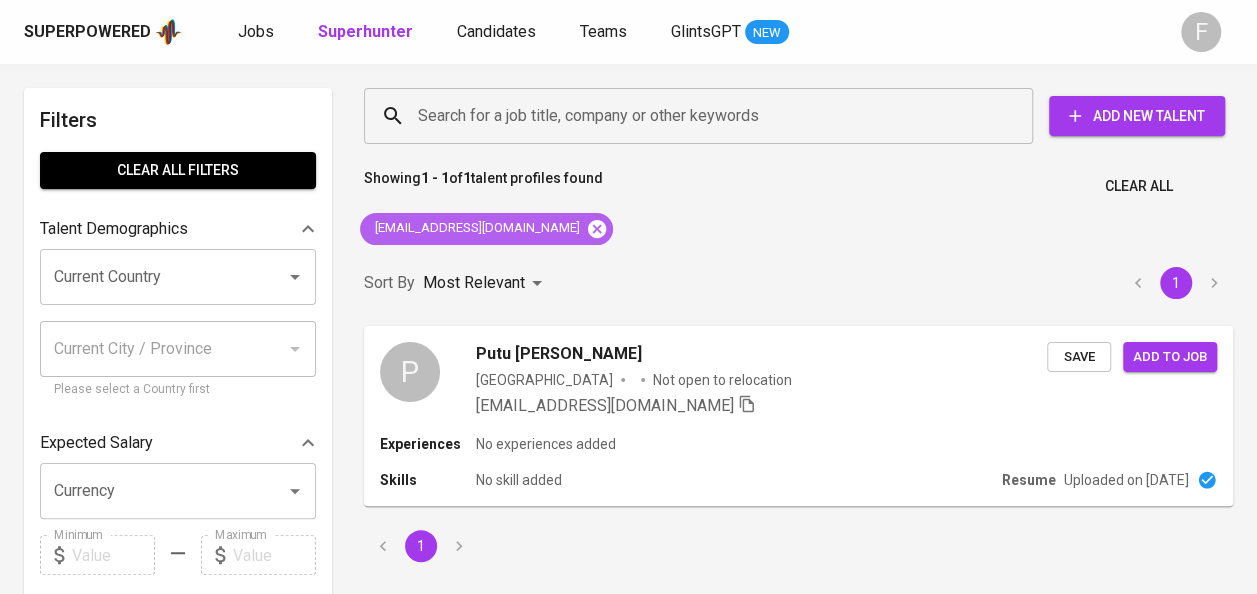 click 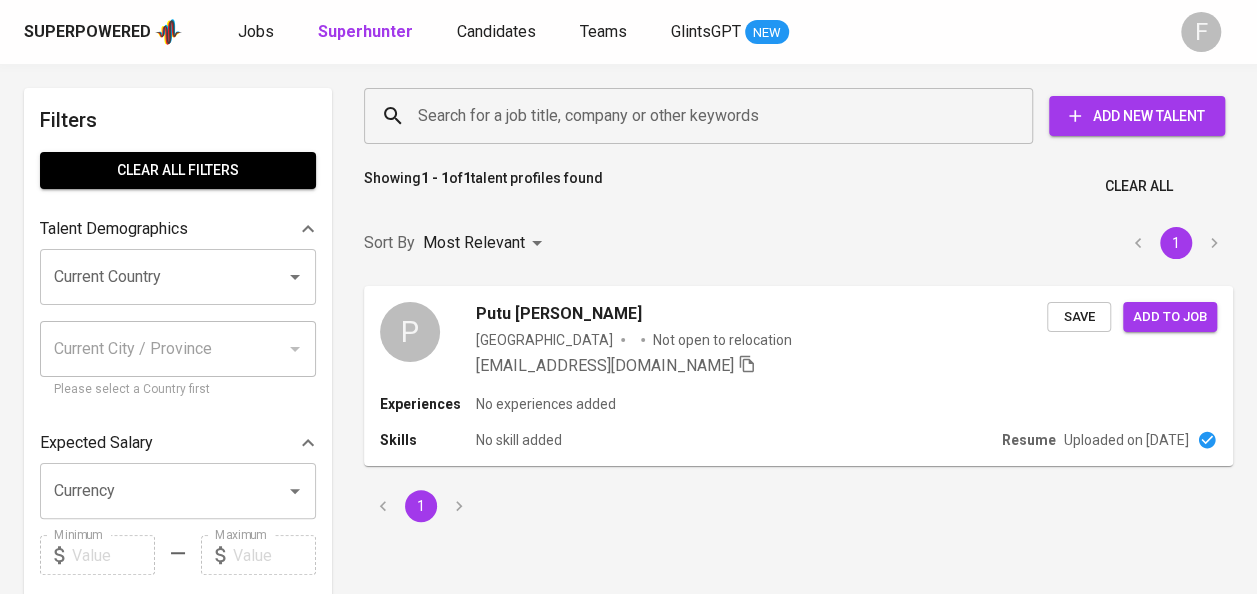 click on "Search for a job title, company or other keywords" at bounding box center (703, 116) 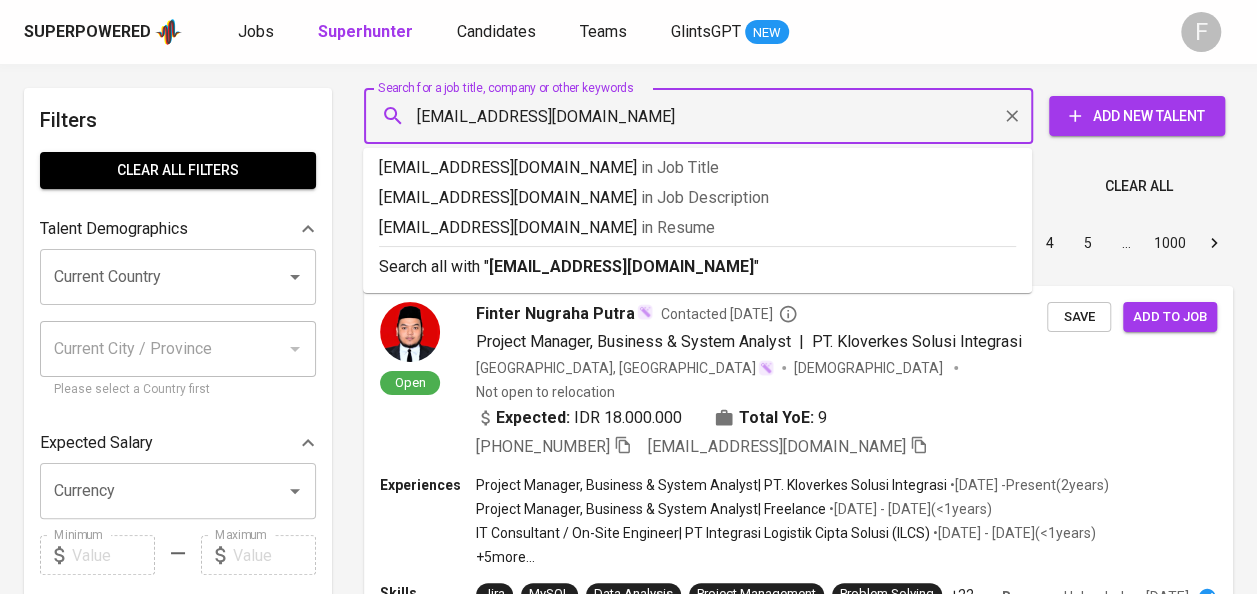 type 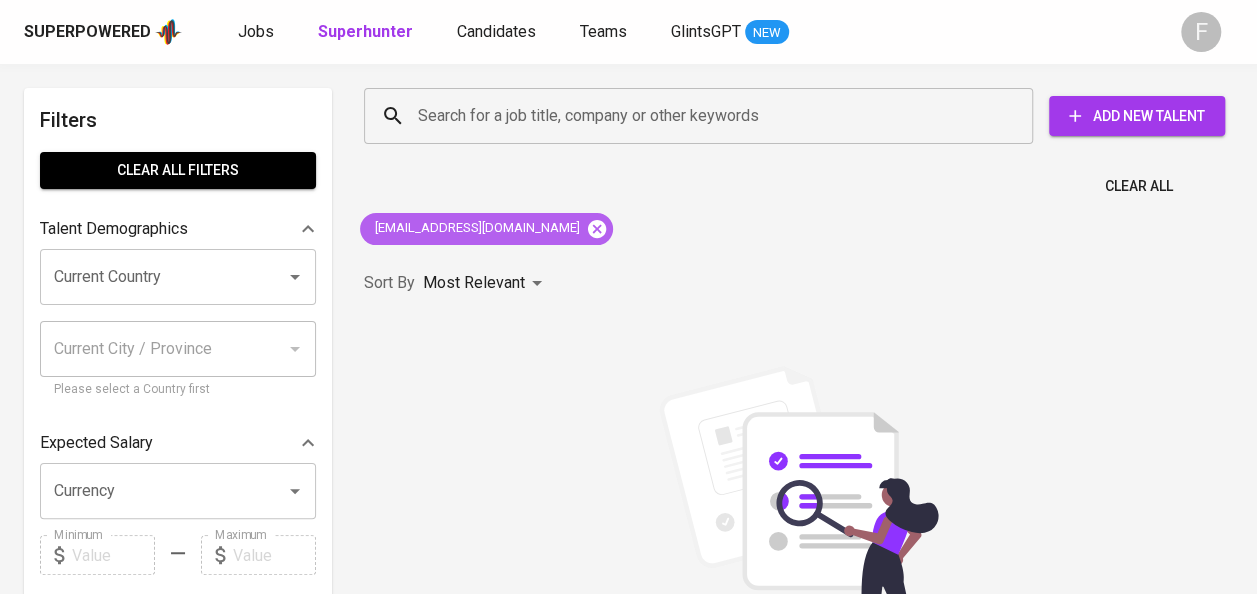 click 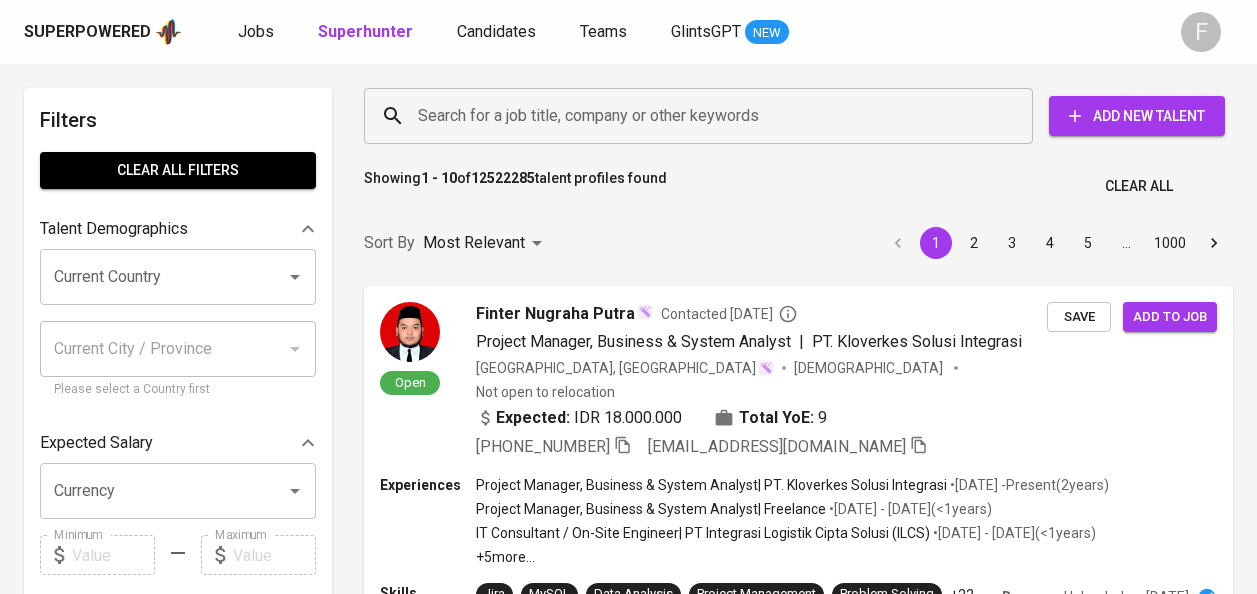 scroll, scrollTop: 0, scrollLeft: 0, axis: both 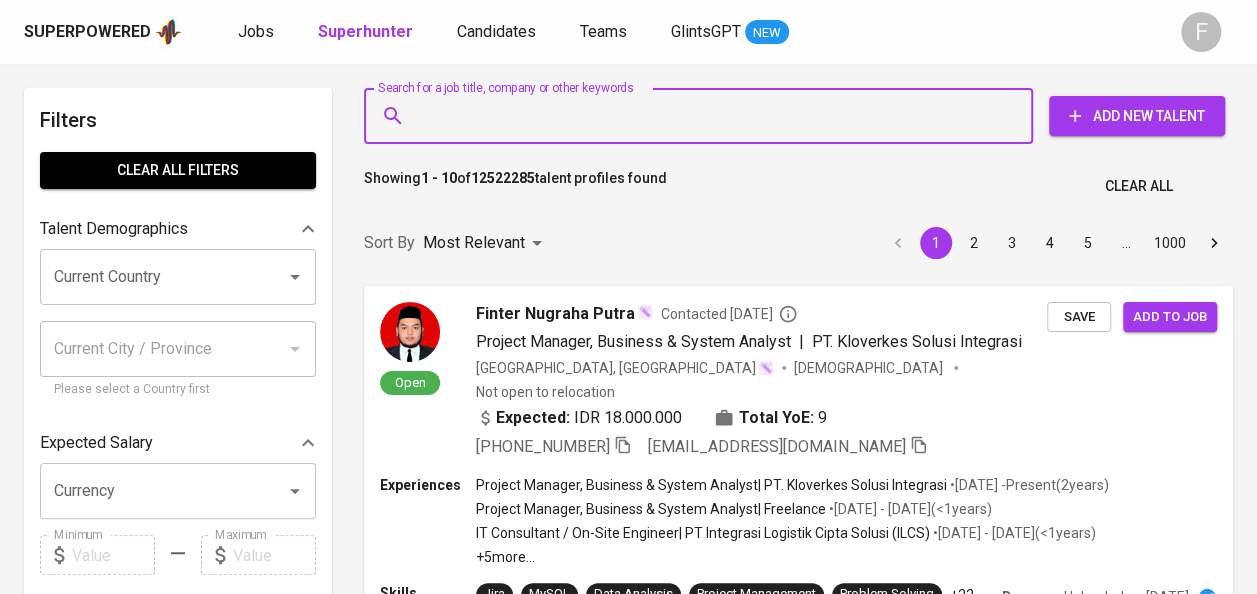 click on "Search for a job title, company or other keywords" at bounding box center (703, 116) 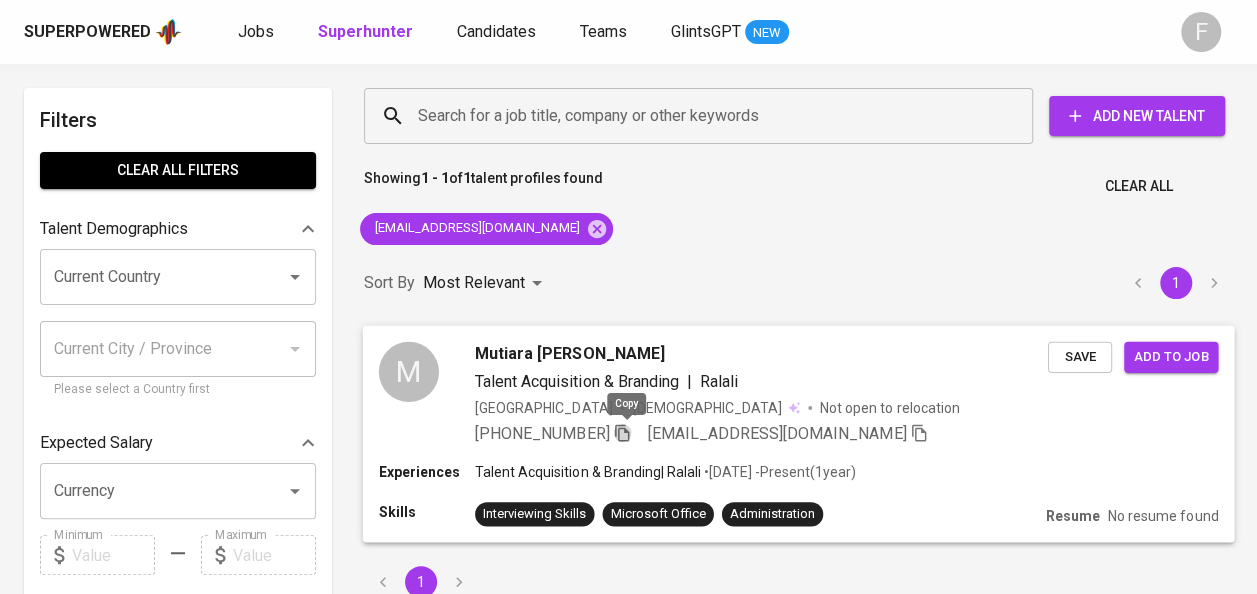 click 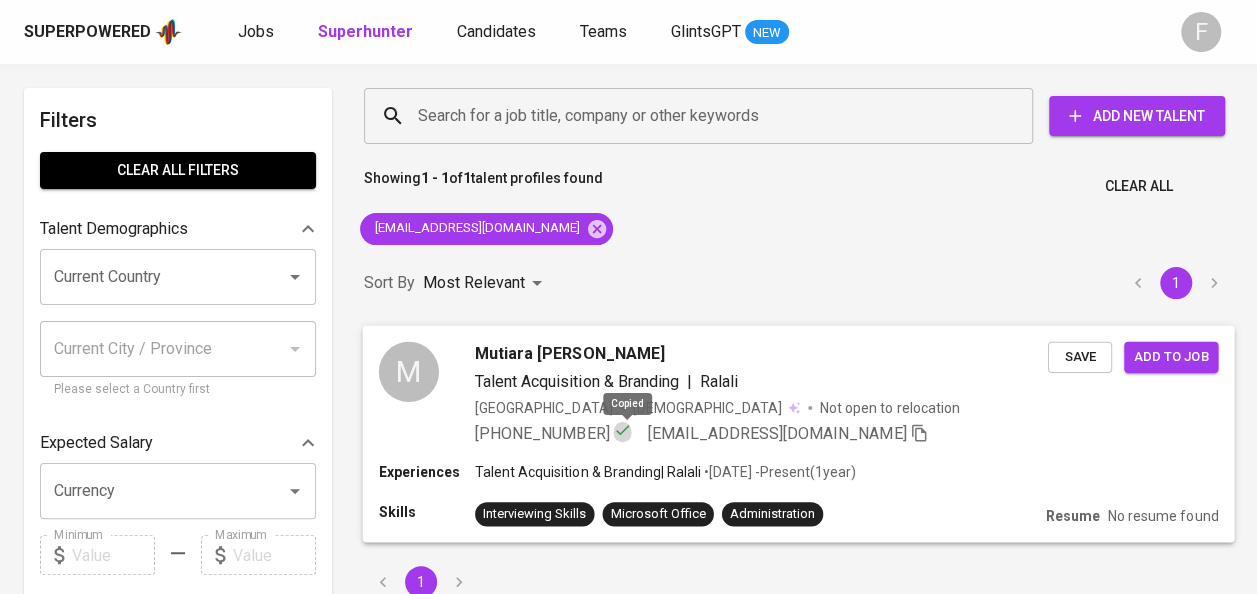 click 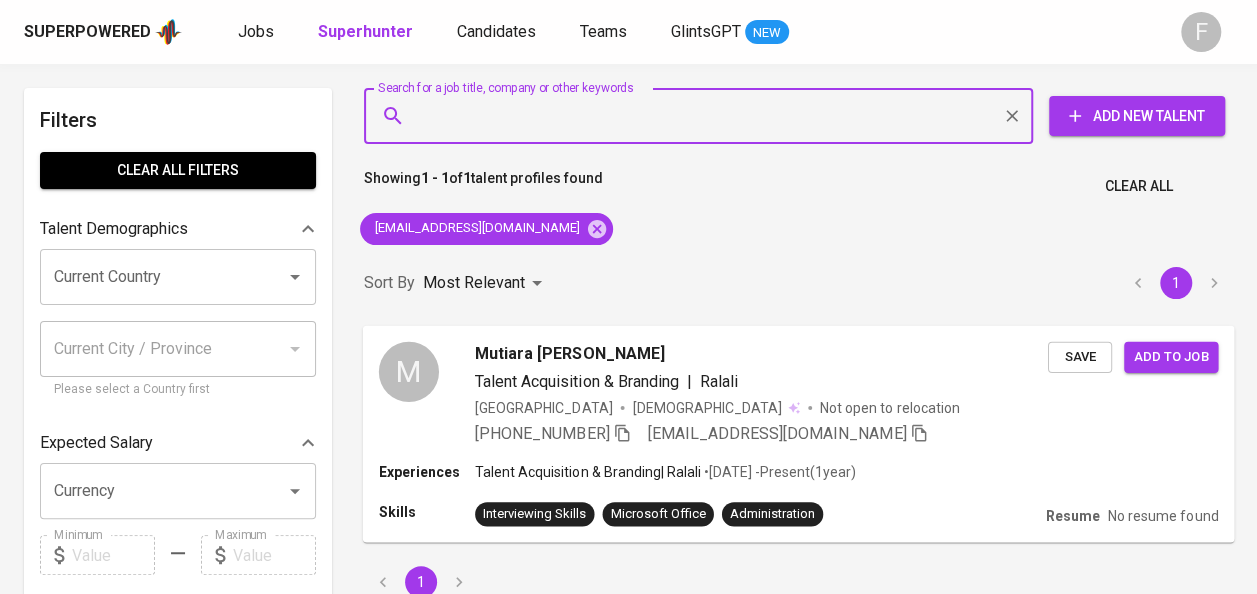 click on "Search for a job title, company or other keywords" at bounding box center (703, 116) 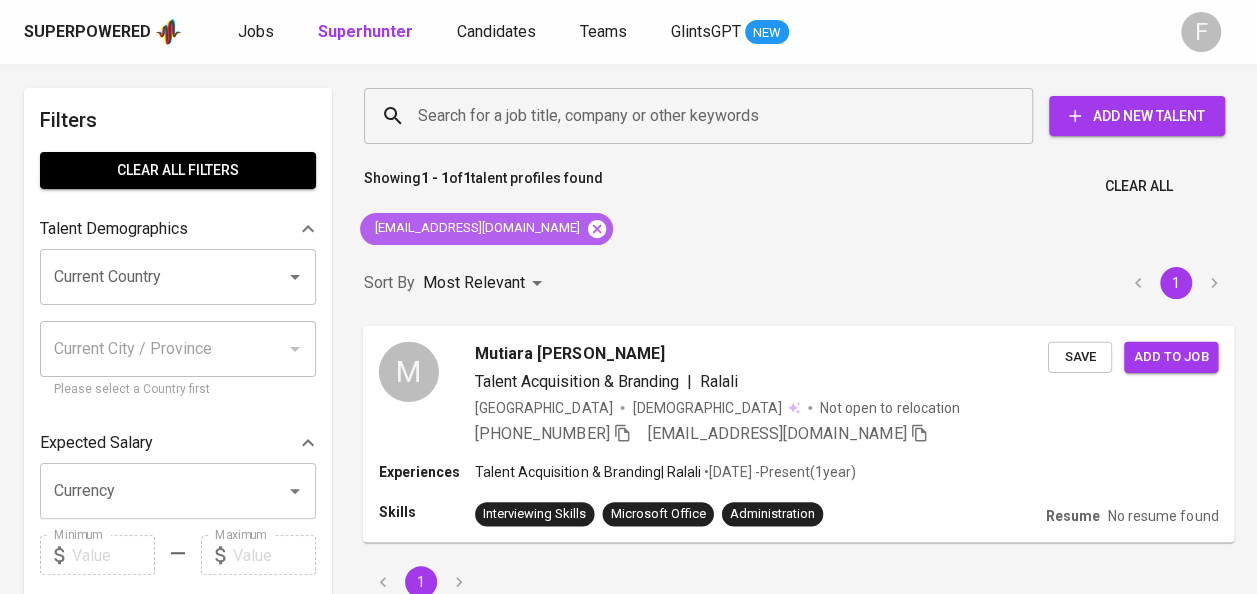 click 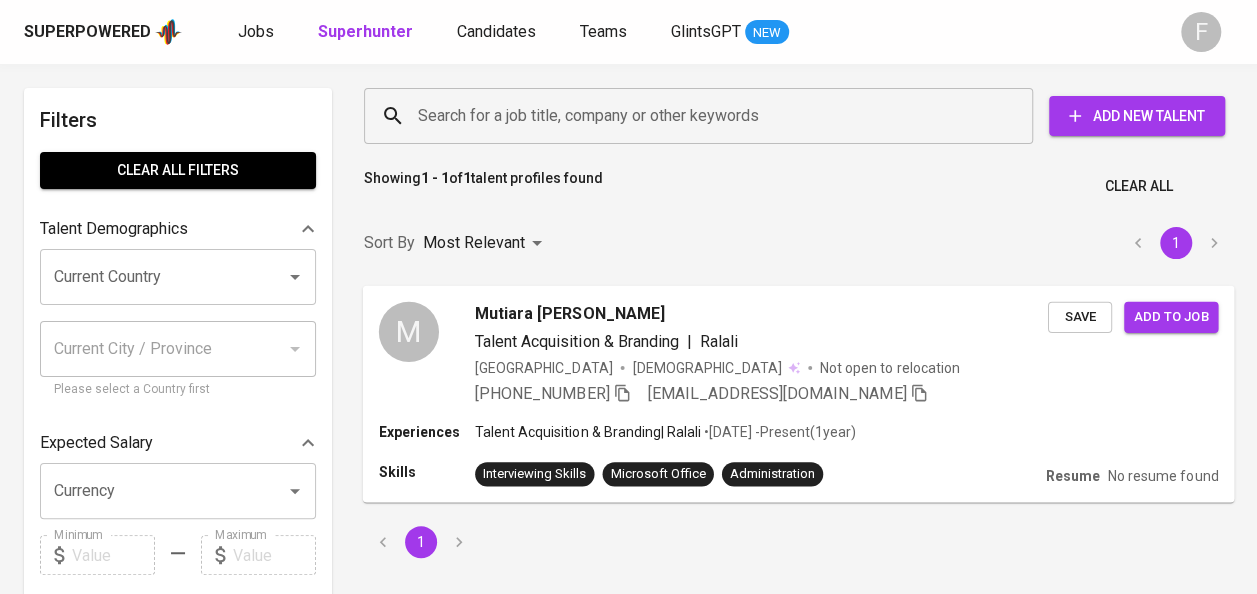 click on "Search for a job title, company or other keywords" at bounding box center (703, 116) 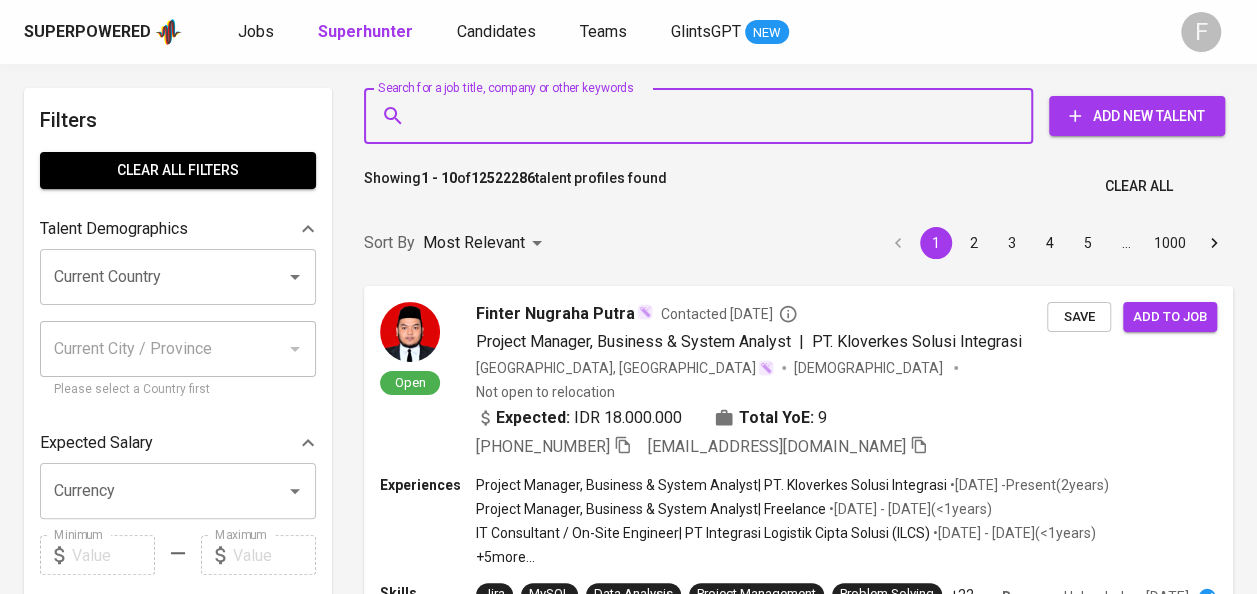 paste on "finna.fadila22@gmail.com" 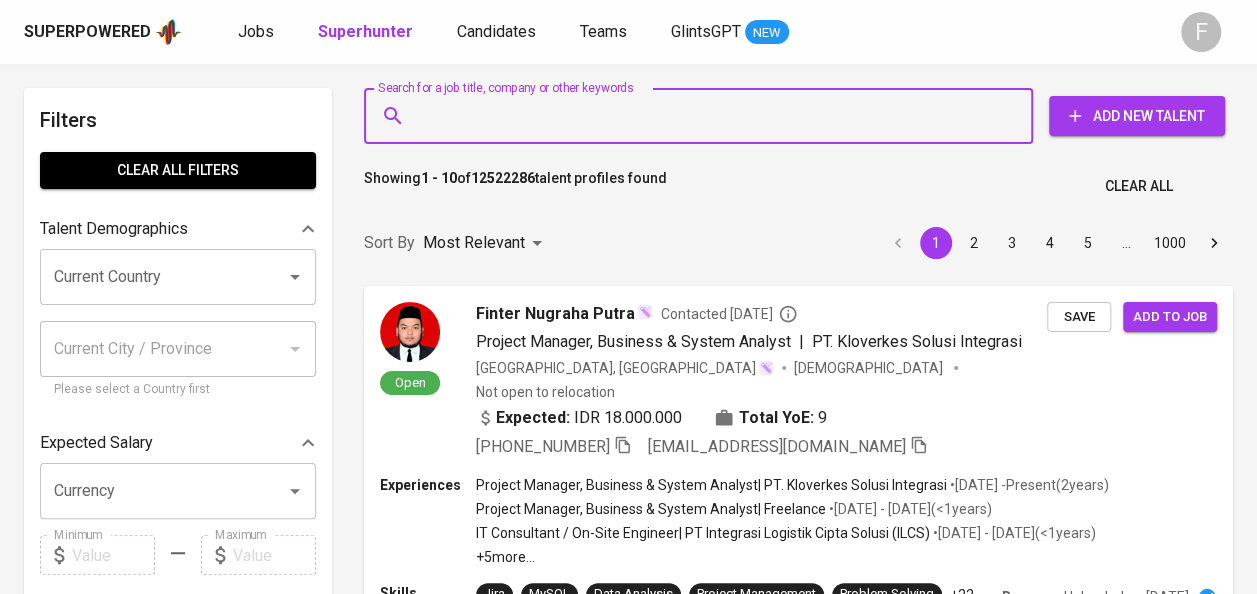type on "finna.fadila22@gmail.com" 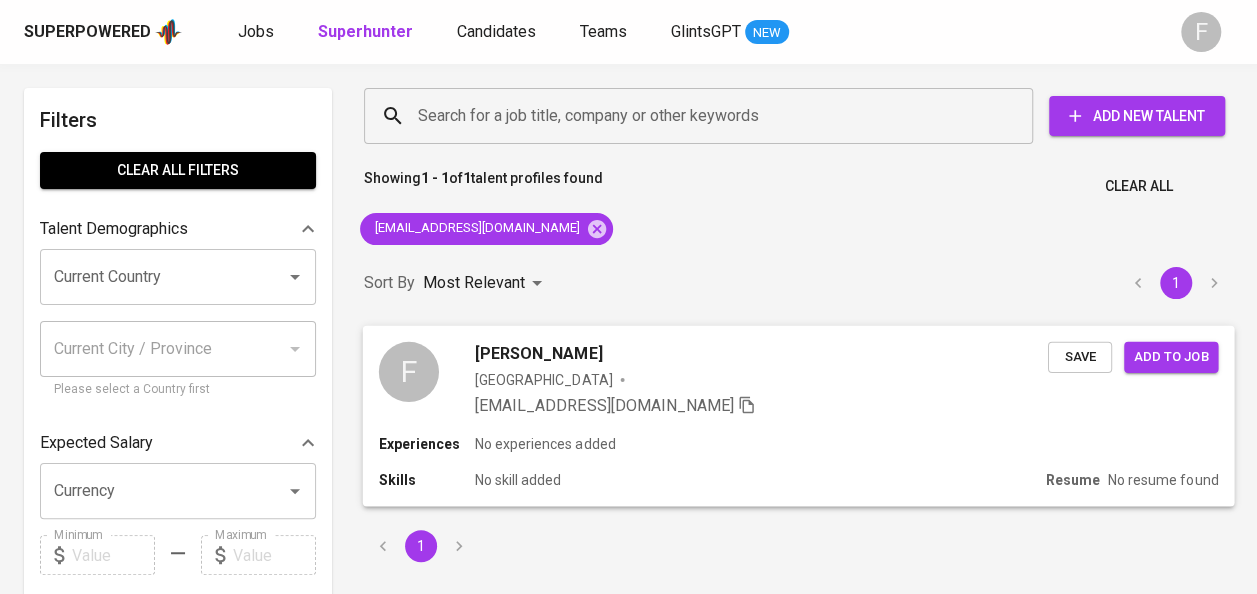 click on "F Finna Fadila Singapore finna.fadila22@gmail.com   Save Add to job" at bounding box center [799, 379] 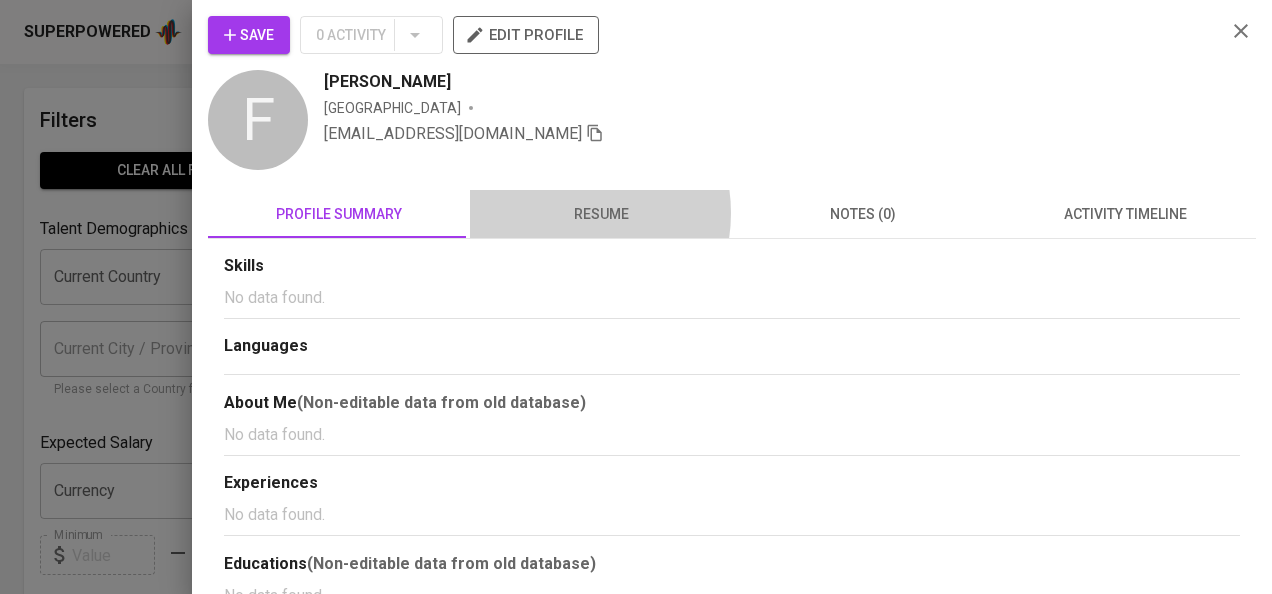 click on "resume" at bounding box center (601, 214) 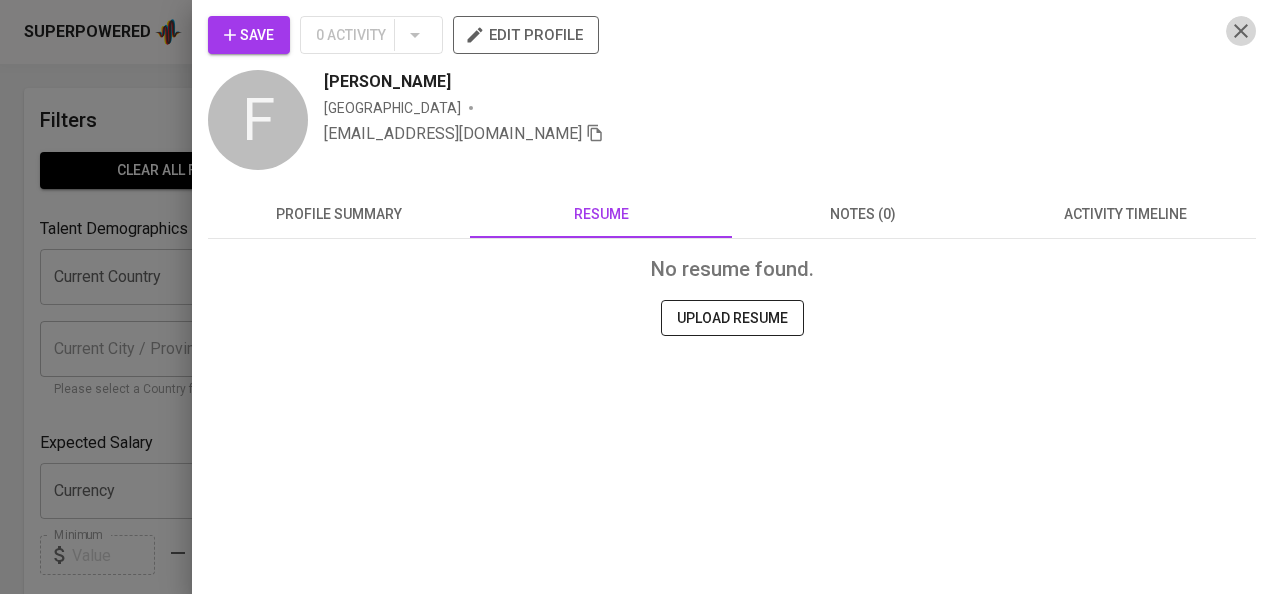drag, startPoint x: 844, startPoint y: 225, endPoint x: 1249, endPoint y: 40, distance: 445.25275 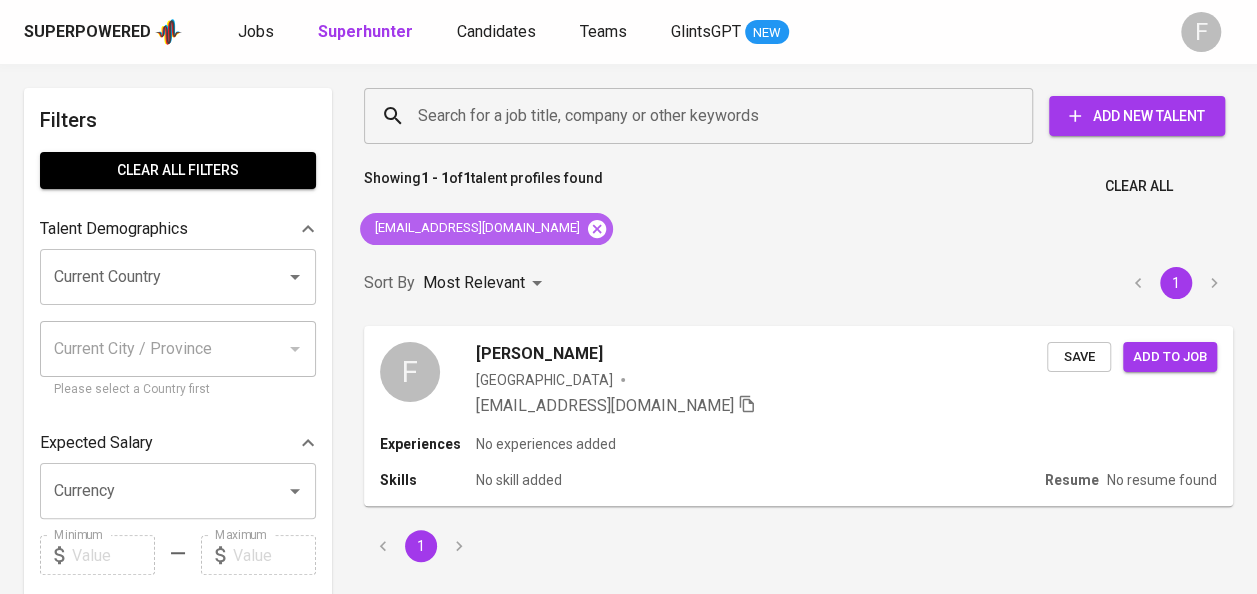 click 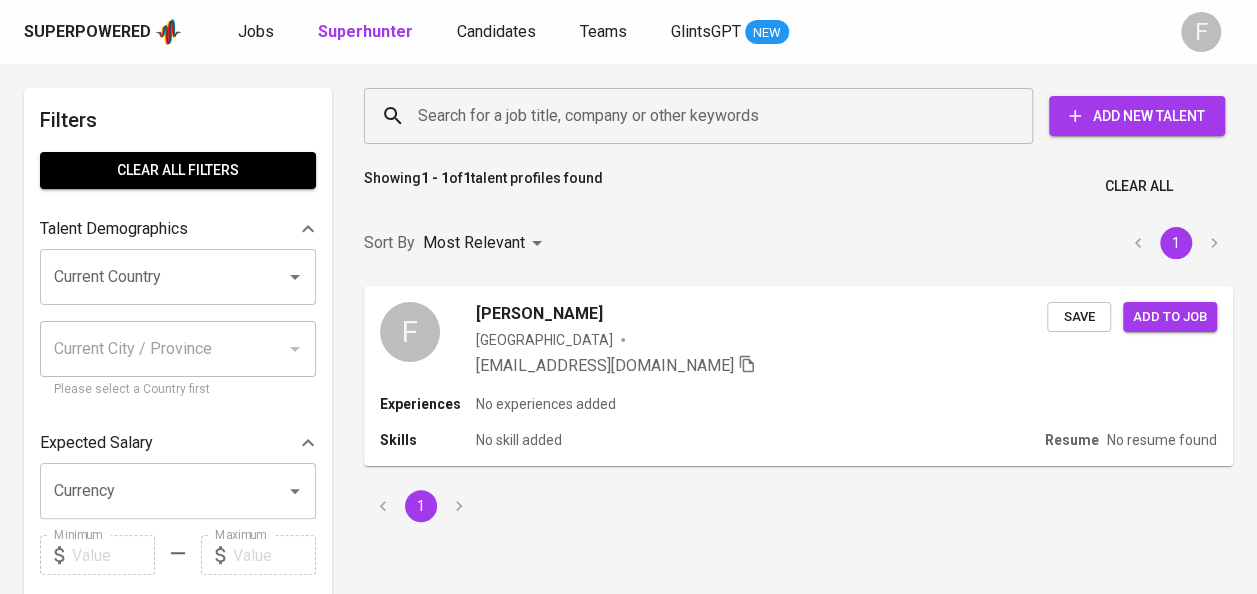 click on "Search for a job title, company or other keywords" at bounding box center [703, 116] 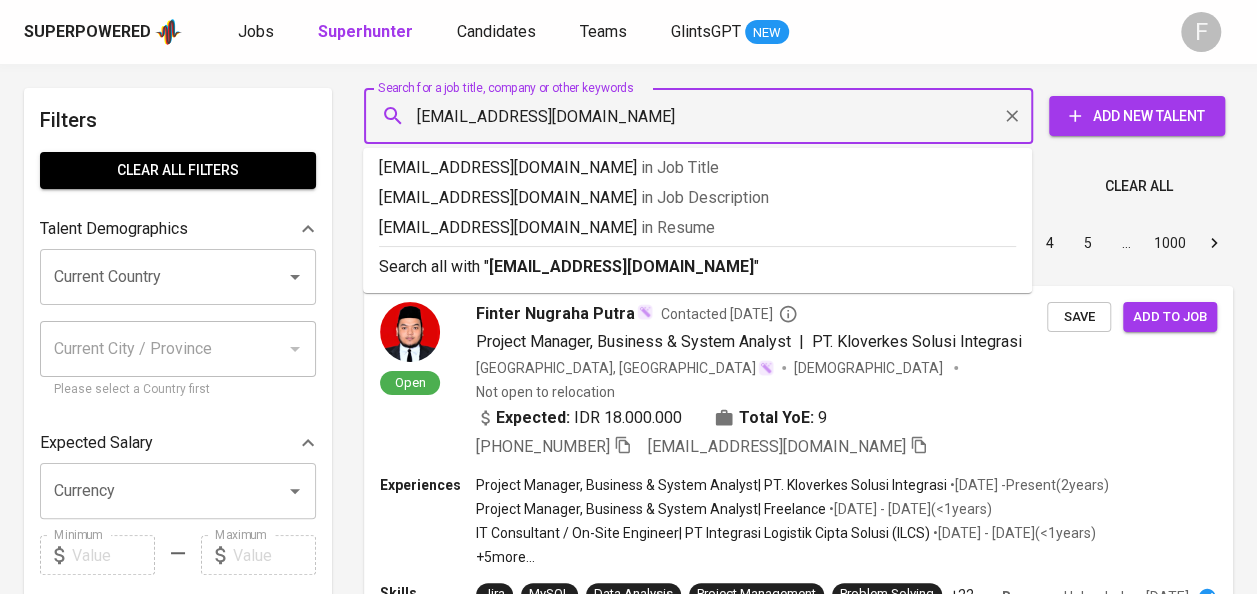 type 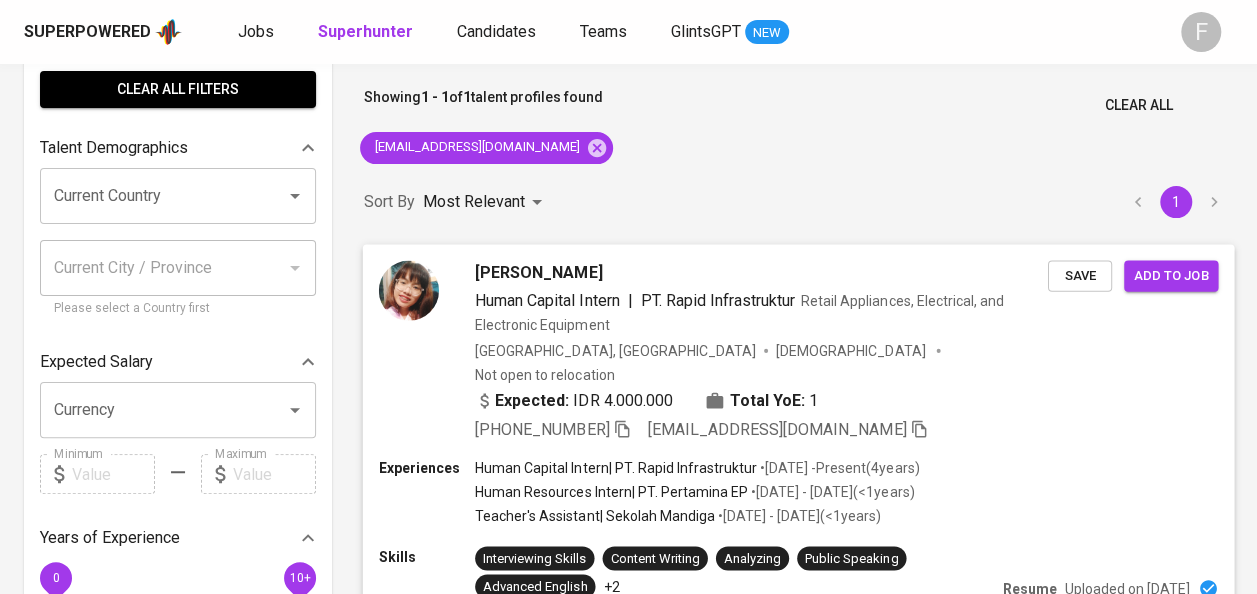scroll, scrollTop: 82, scrollLeft: 0, axis: vertical 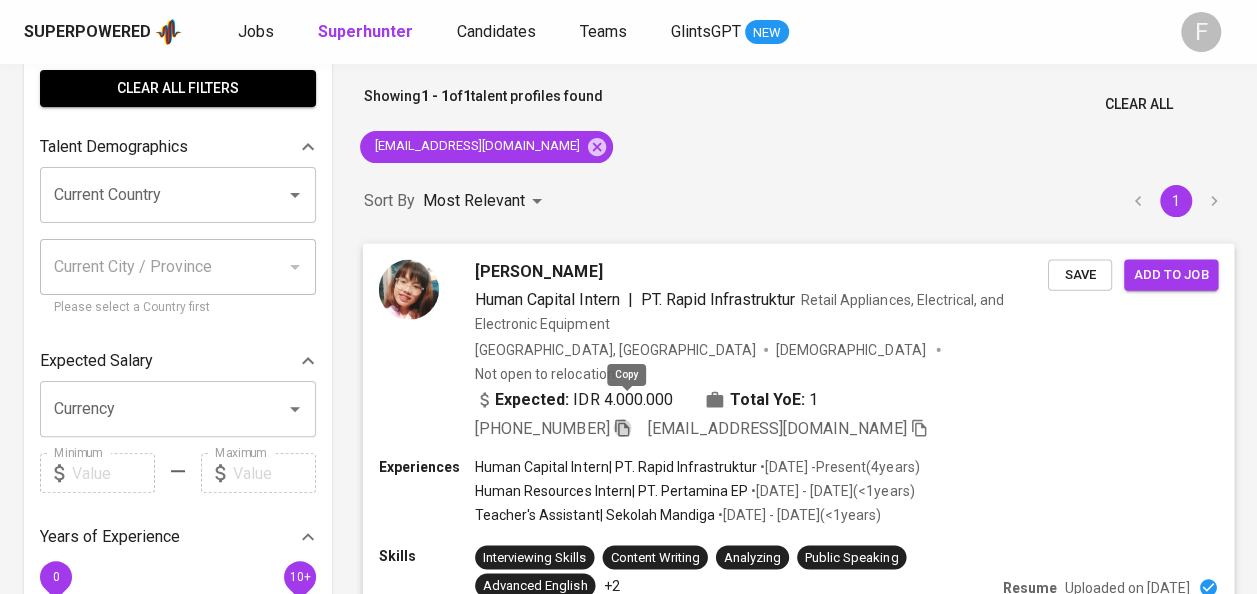 click 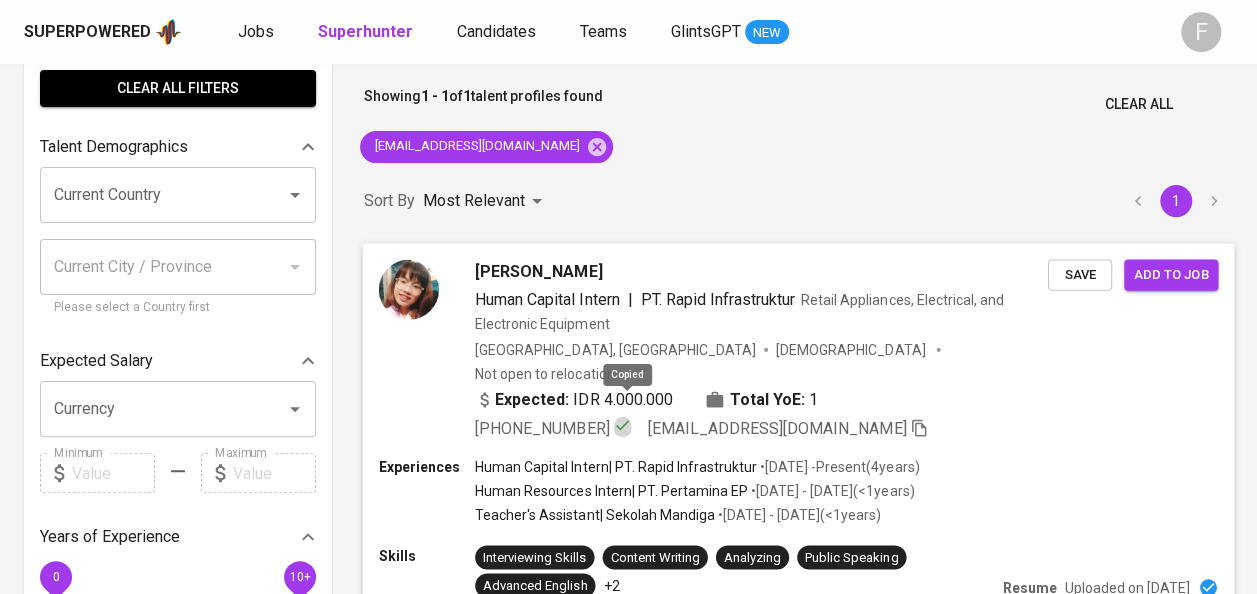 click 